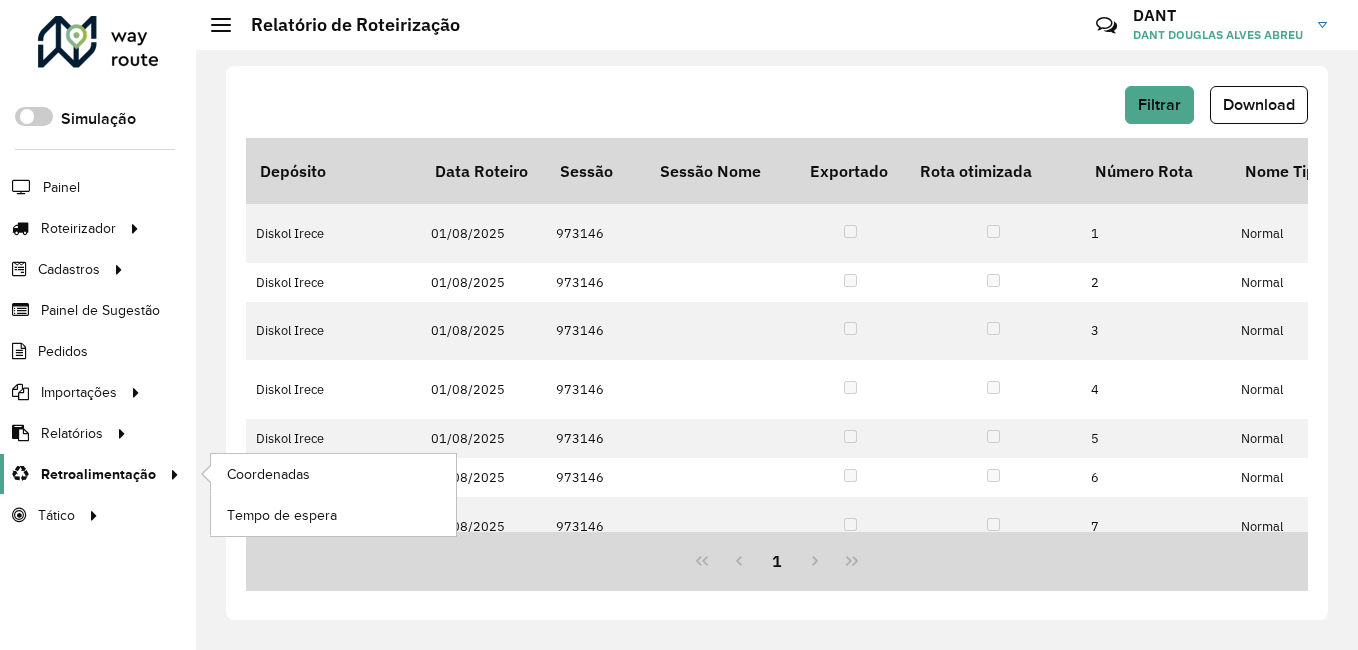 scroll, scrollTop: 0, scrollLeft: 0, axis: both 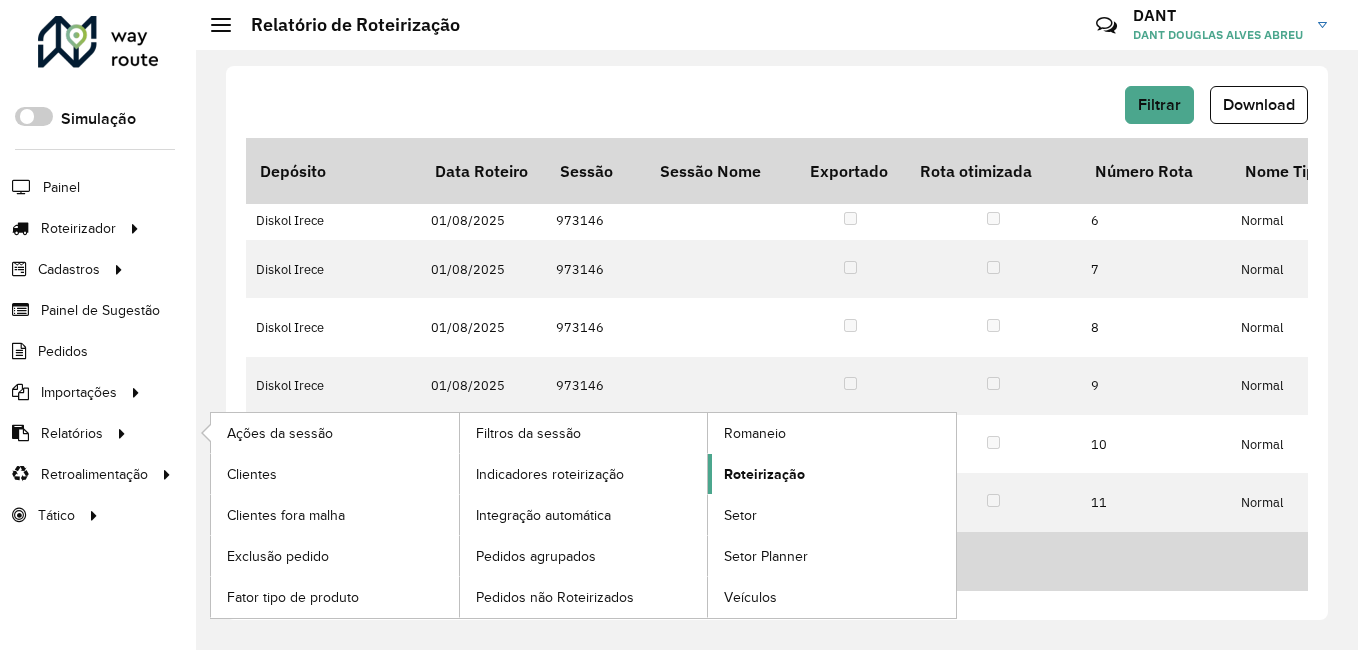 click on "Roteirização" 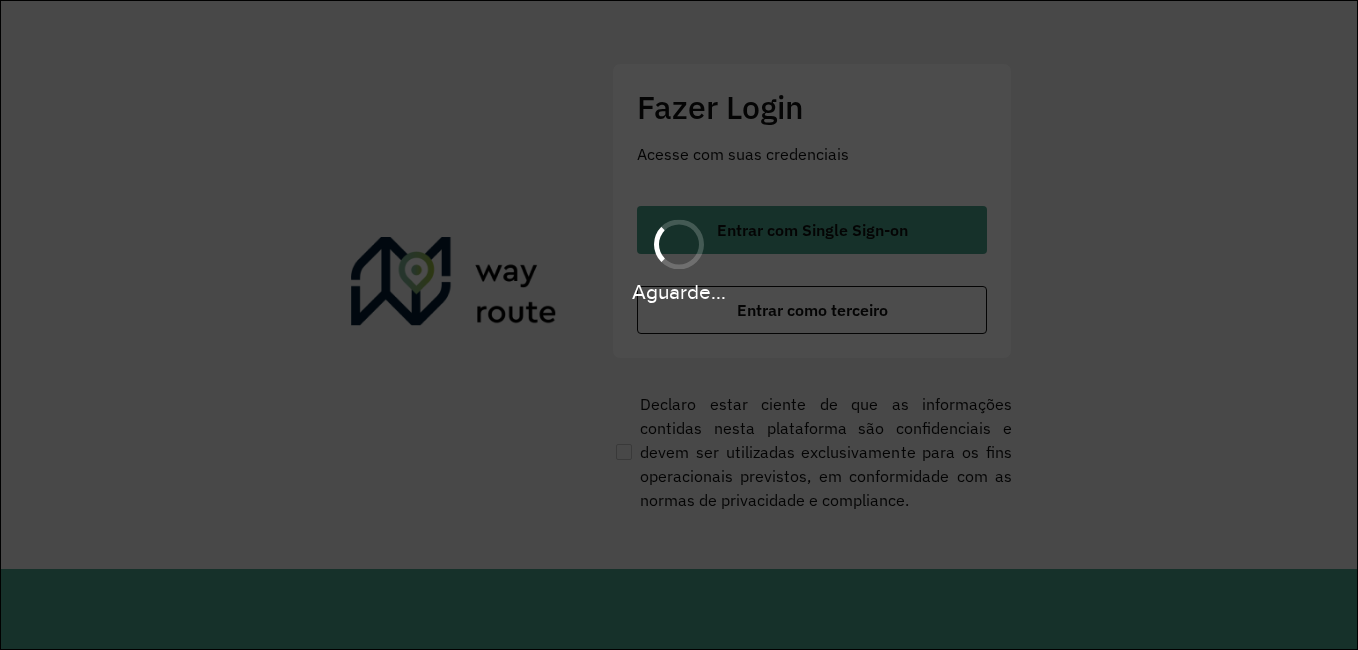 scroll, scrollTop: 0, scrollLeft: 0, axis: both 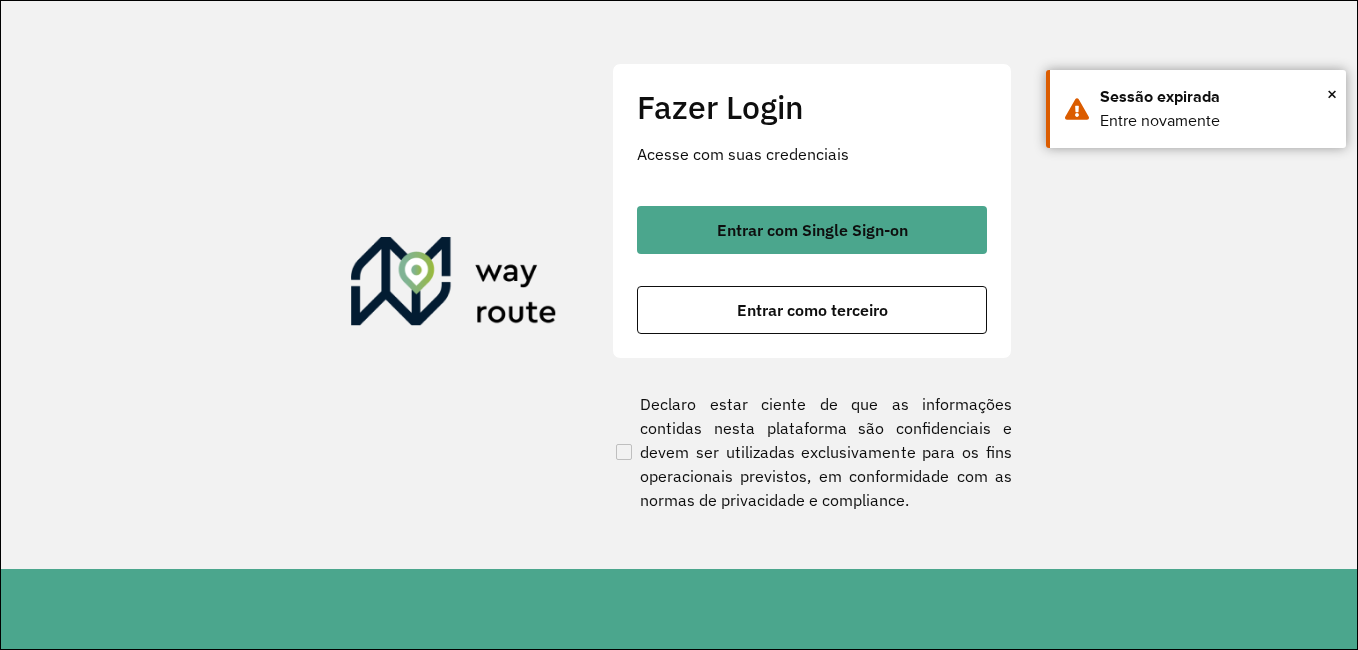 click on "Fazer Login Acesse com suas credenciais    Entrar com Single Sign-on    Entrar como terceiro  Declaro estar ciente de que as informações contidas nesta plataforma são confidenciais e devem ser utilizadas exclusivamente para os fins operacionais previstos, em conformidade com as normas de privacidade e compliance." 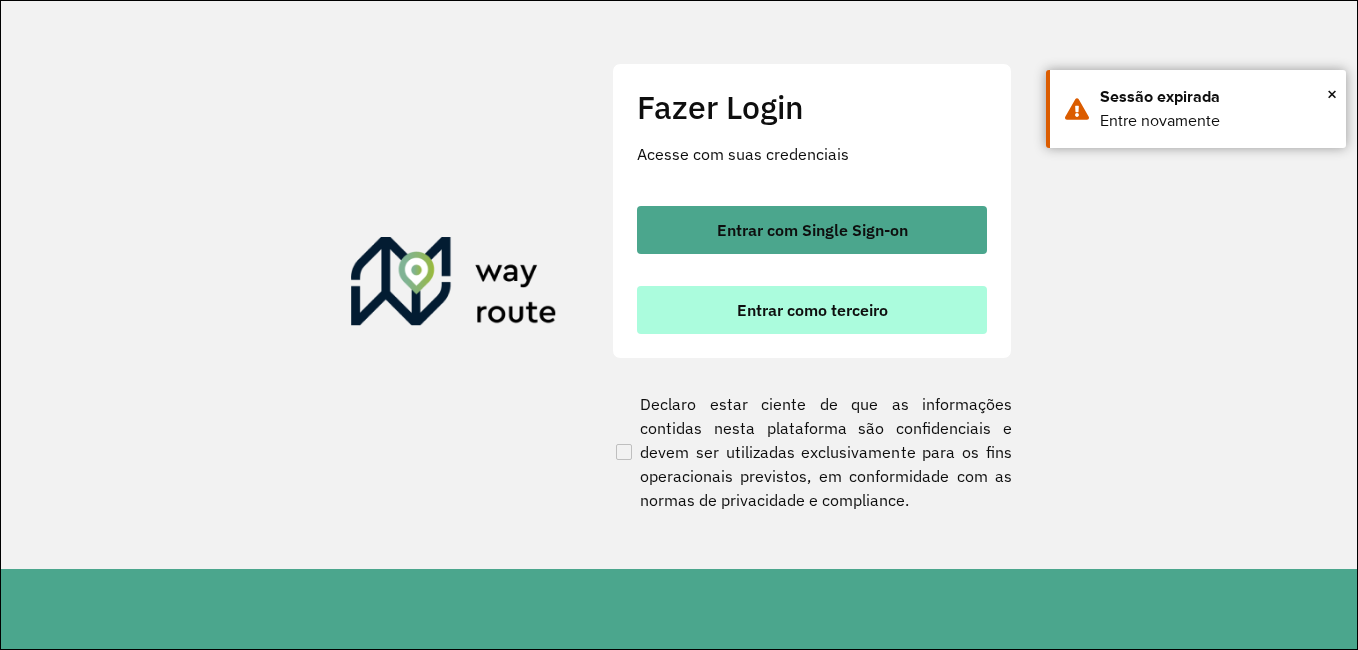 click on "Entrar como terceiro" at bounding box center [812, 310] 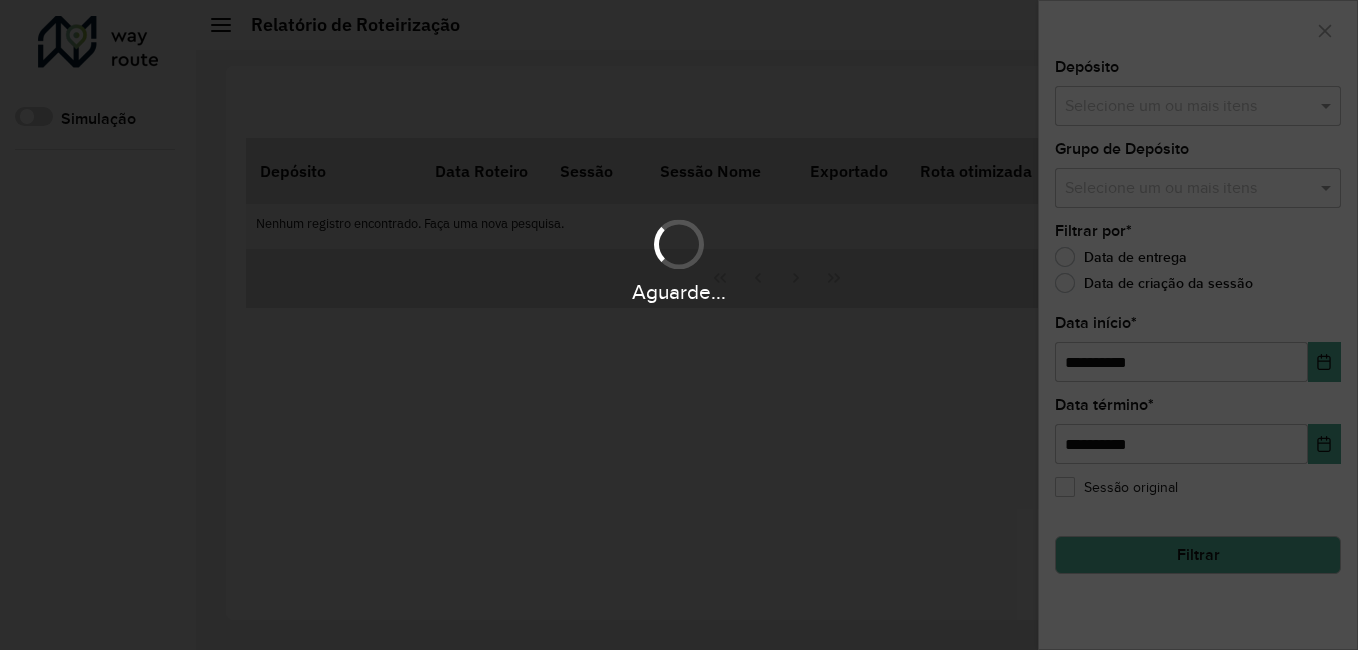 scroll, scrollTop: 0, scrollLeft: 0, axis: both 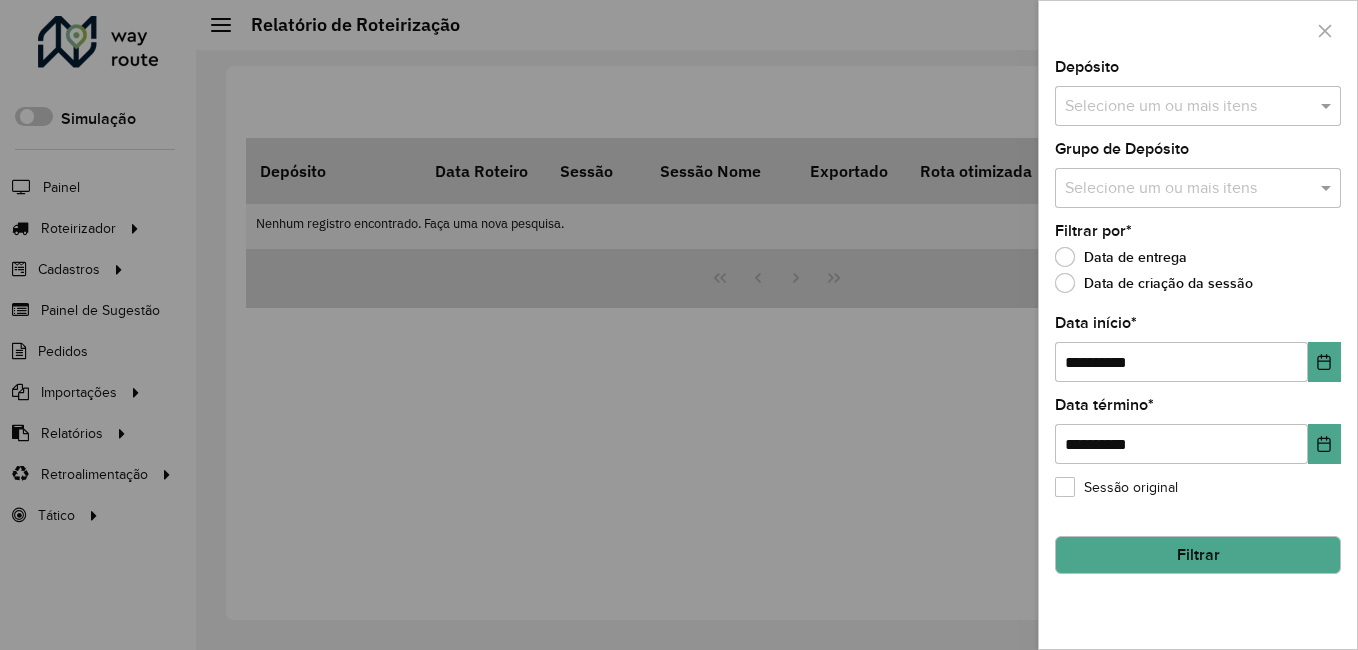 click at bounding box center (1188, 107) 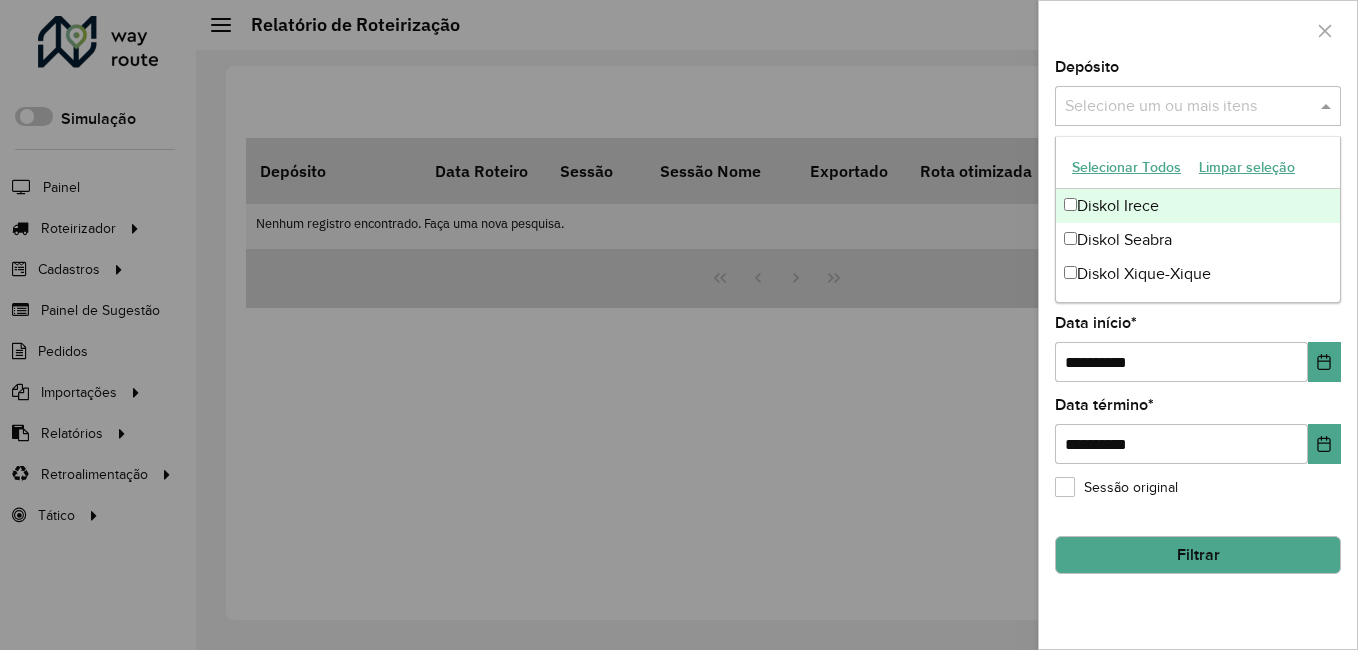 click on "Selecionar Todos" at bounding box center [1126, 167] 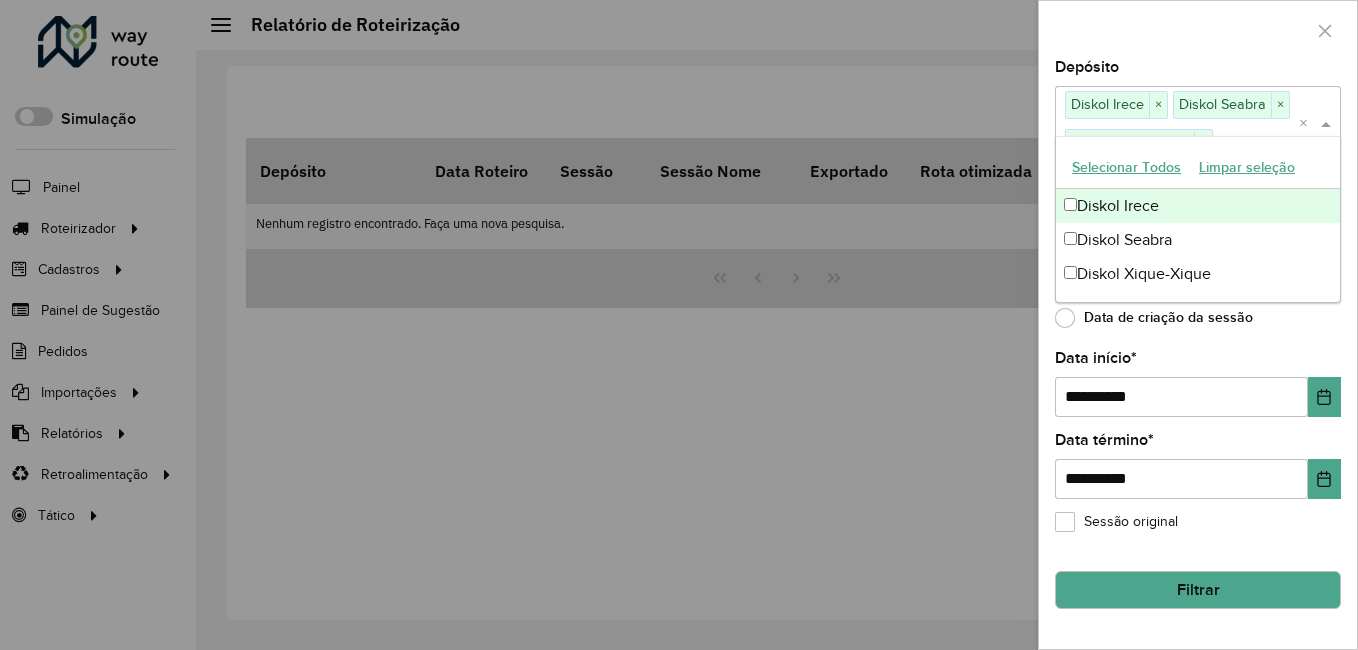click on "Diskol Irece" at bounding box center (1198, 206) 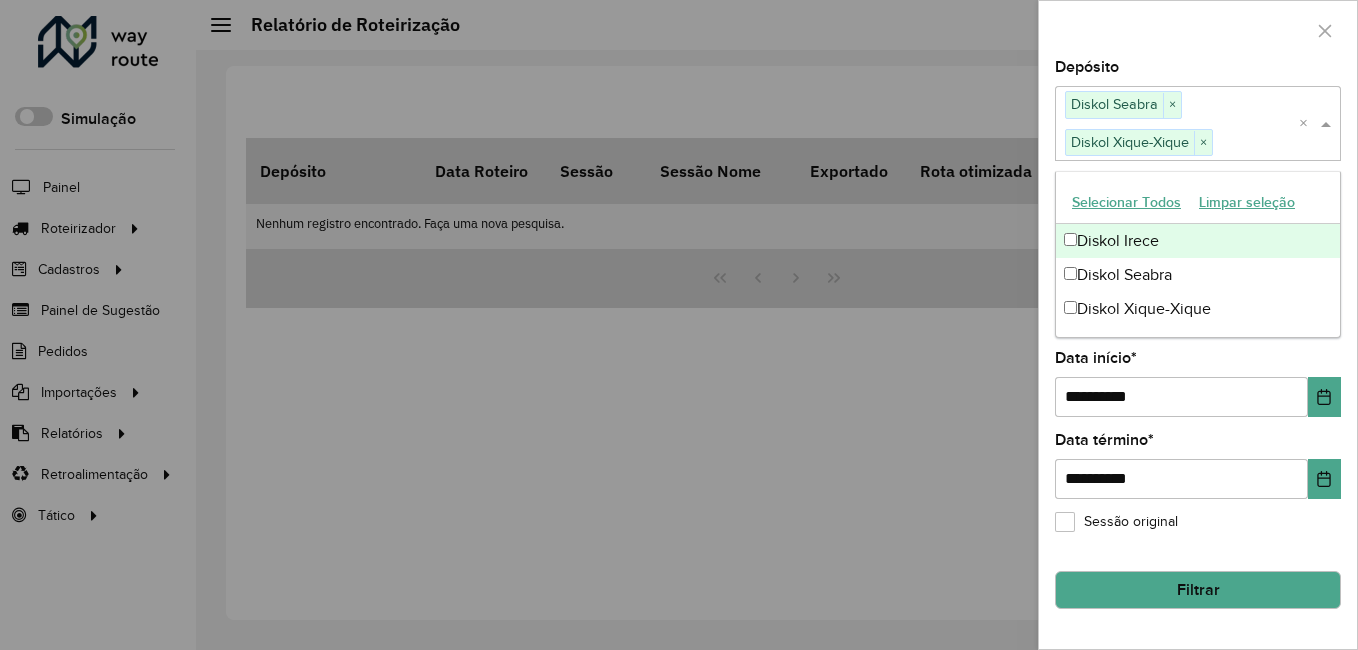 click on "Diskol Irece" at bounding box center (1198, 241) 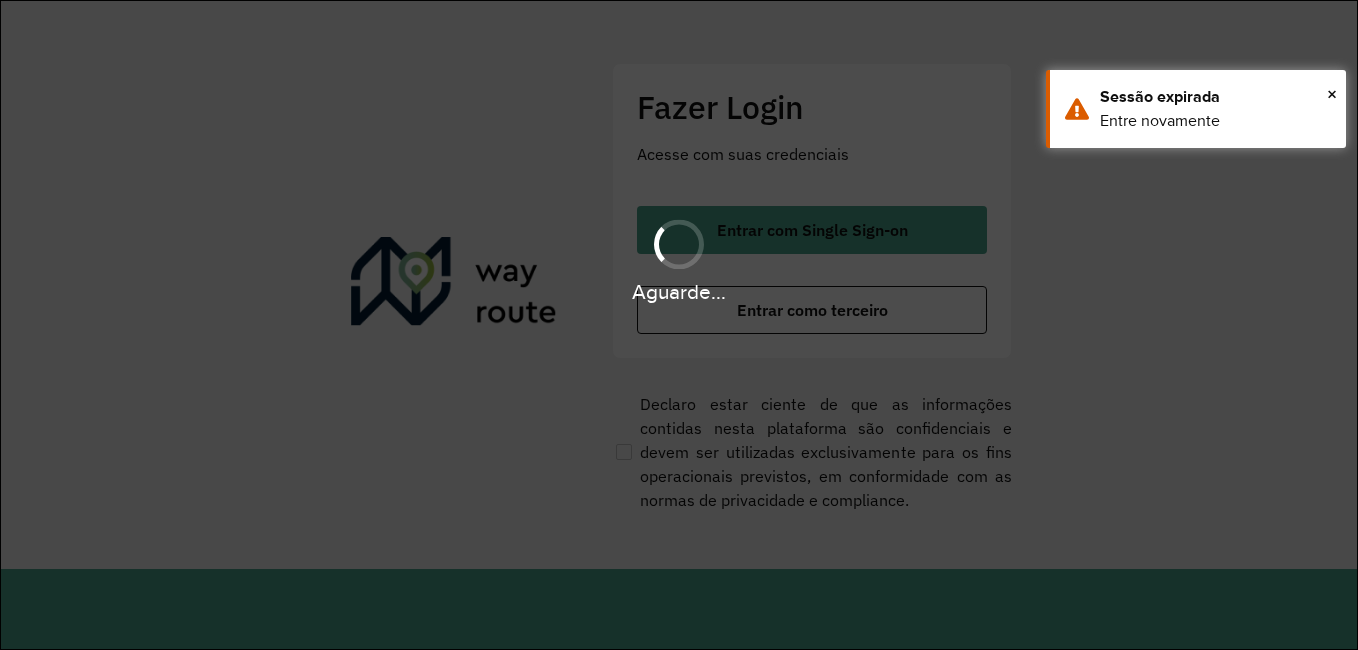 scroll, scrollTop: 0, scrollLeft: 0, axis: both 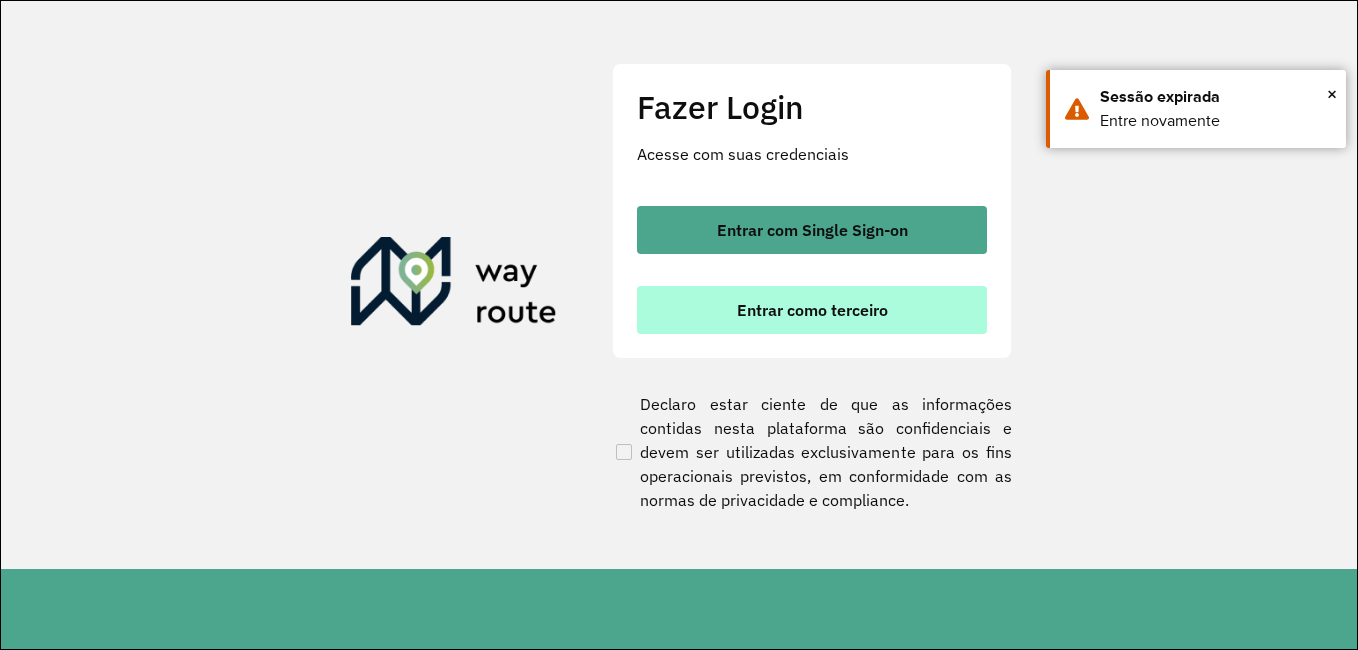 click on "Entrar como terceiro" at bounding box center (812, 310) 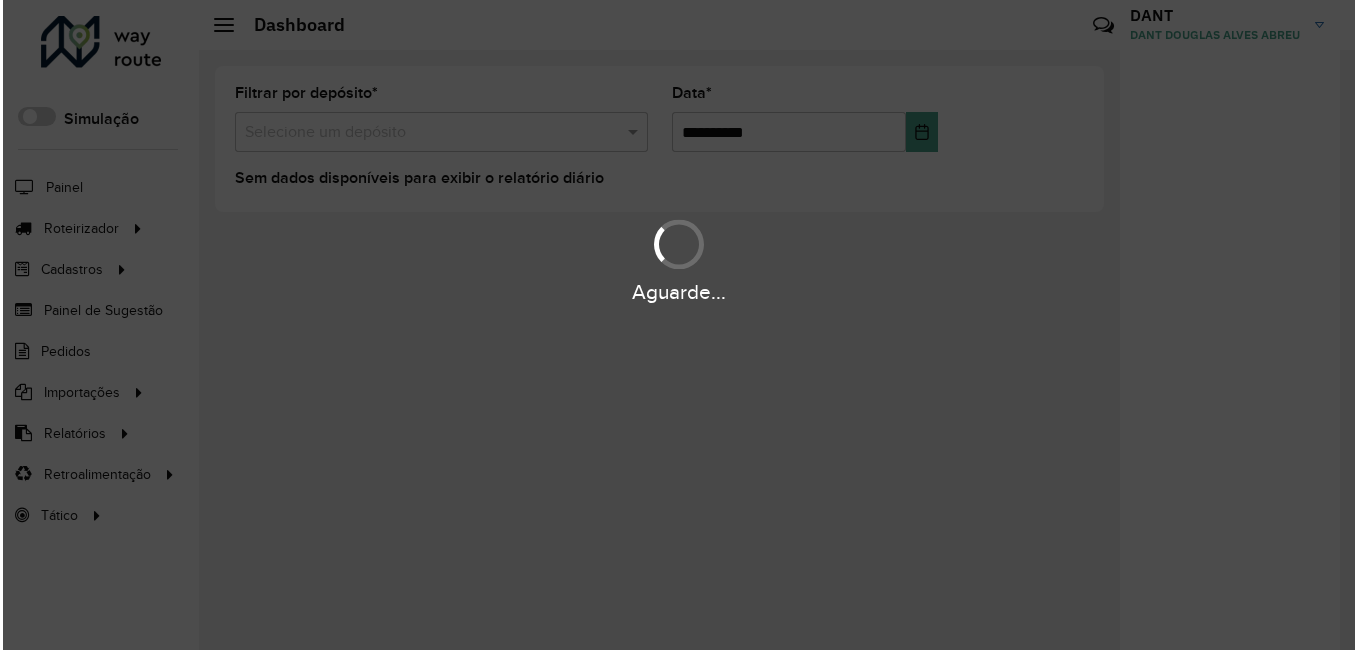scroll, scrollTop: 0, scrollLeft: 0, axis: both 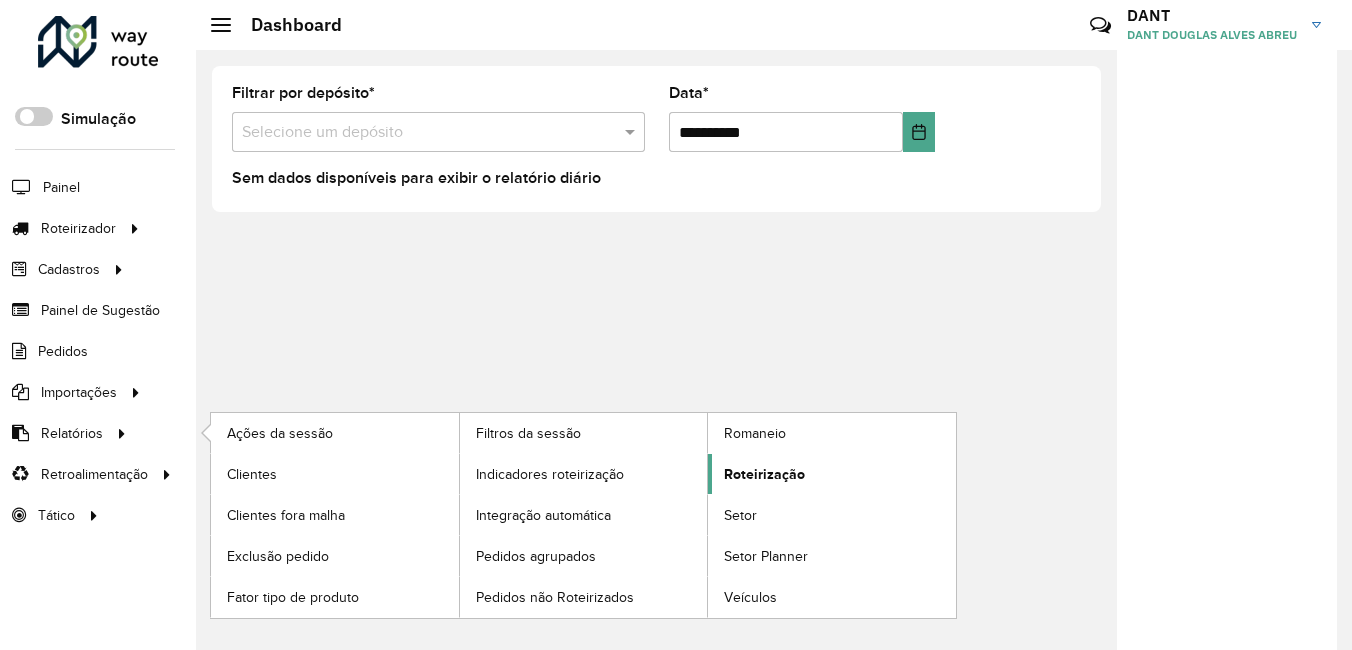 click on "Roteirização" 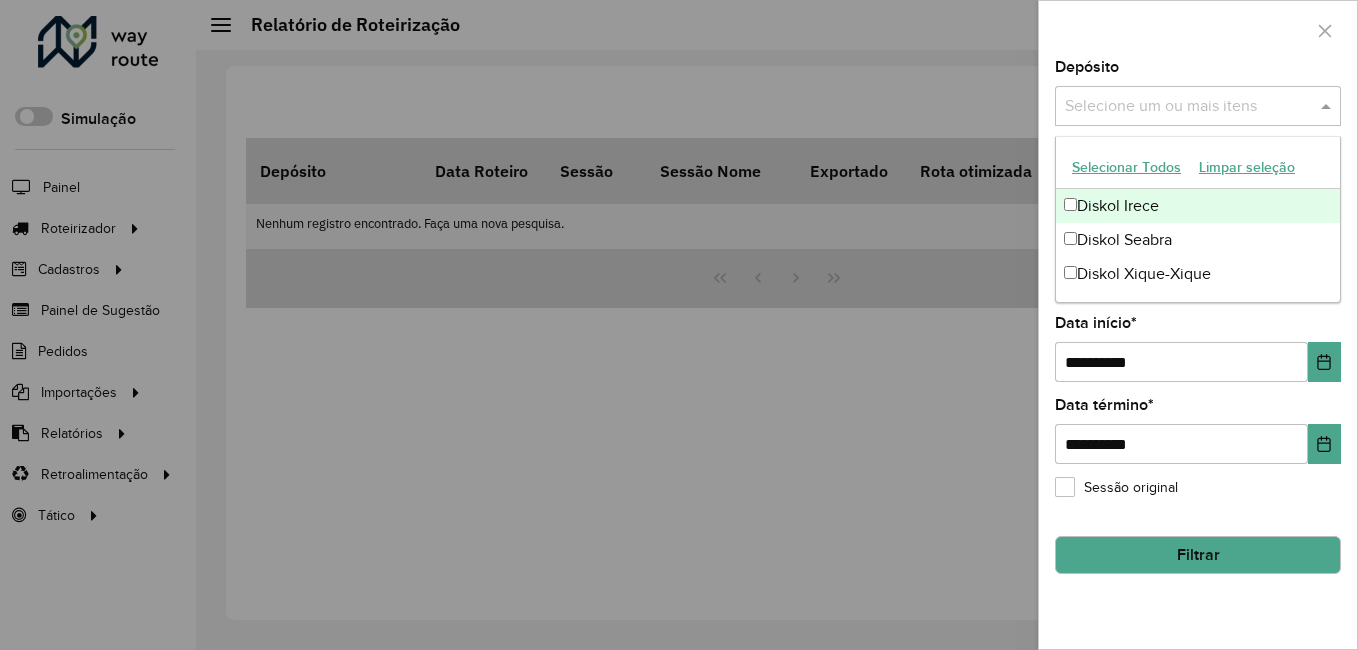 click at bounding box center [1188, 107] 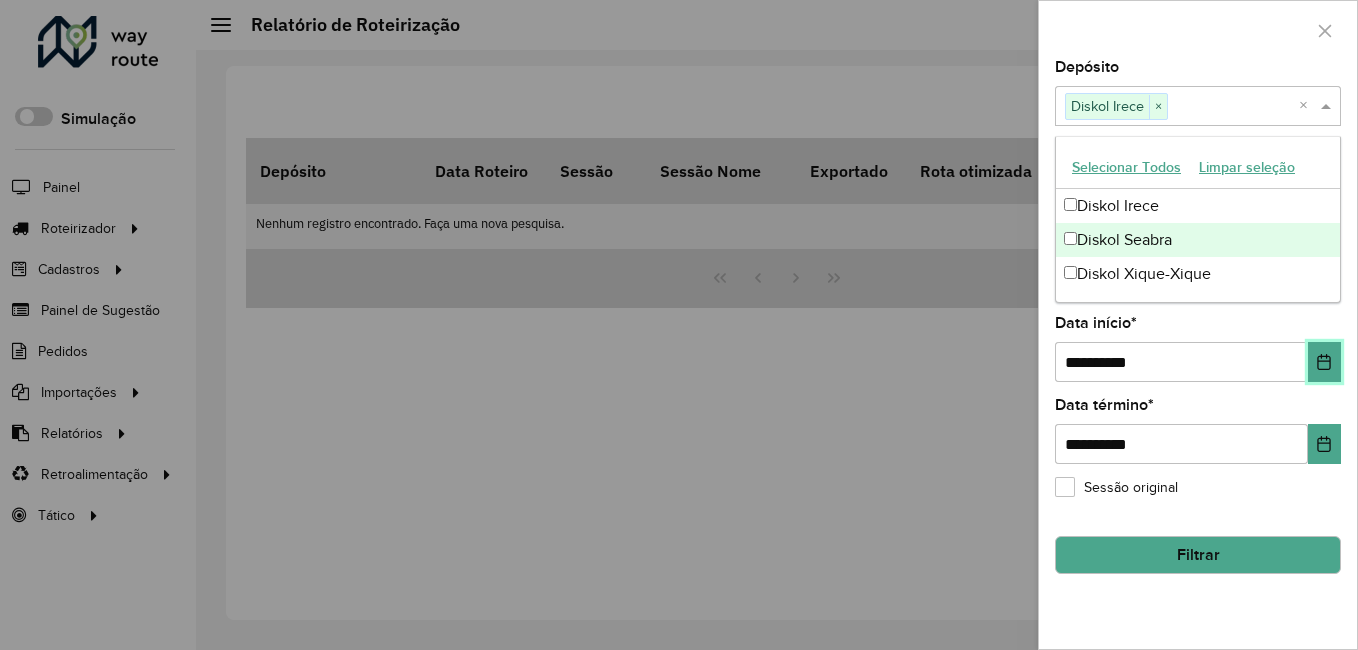 click at bounding box center (1324, 362) 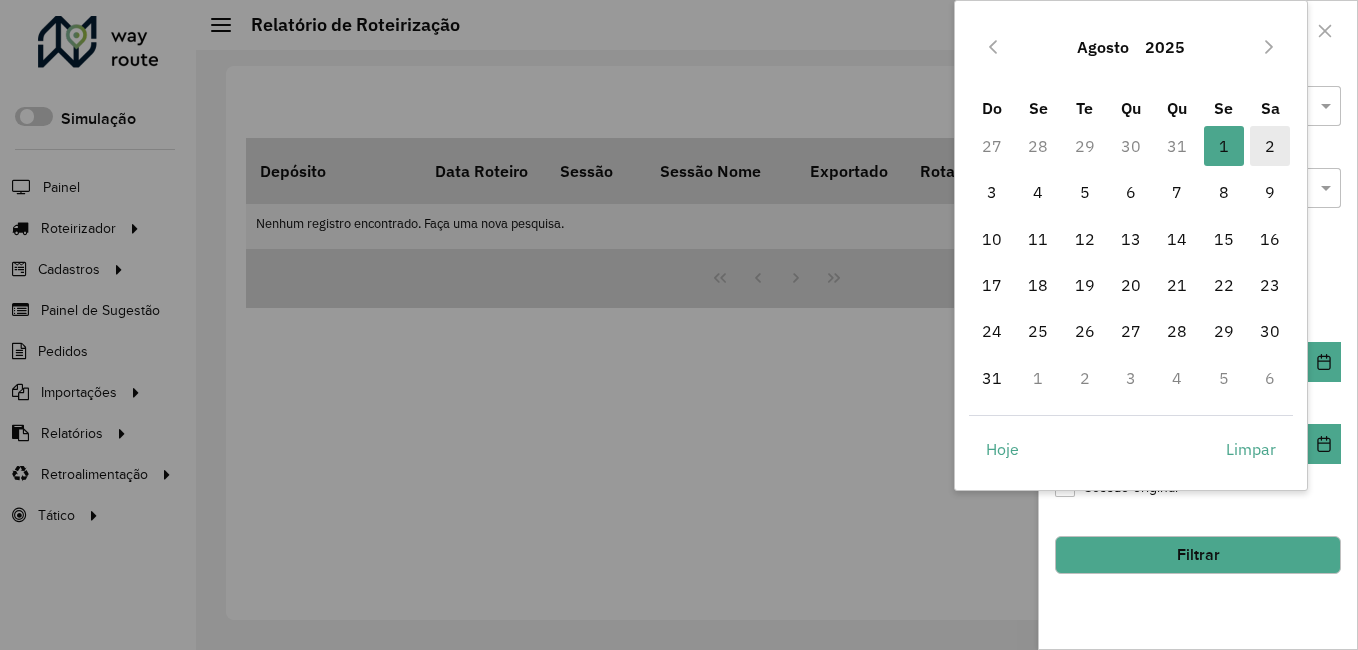 click on "2" at bounding box center (1270, 146) 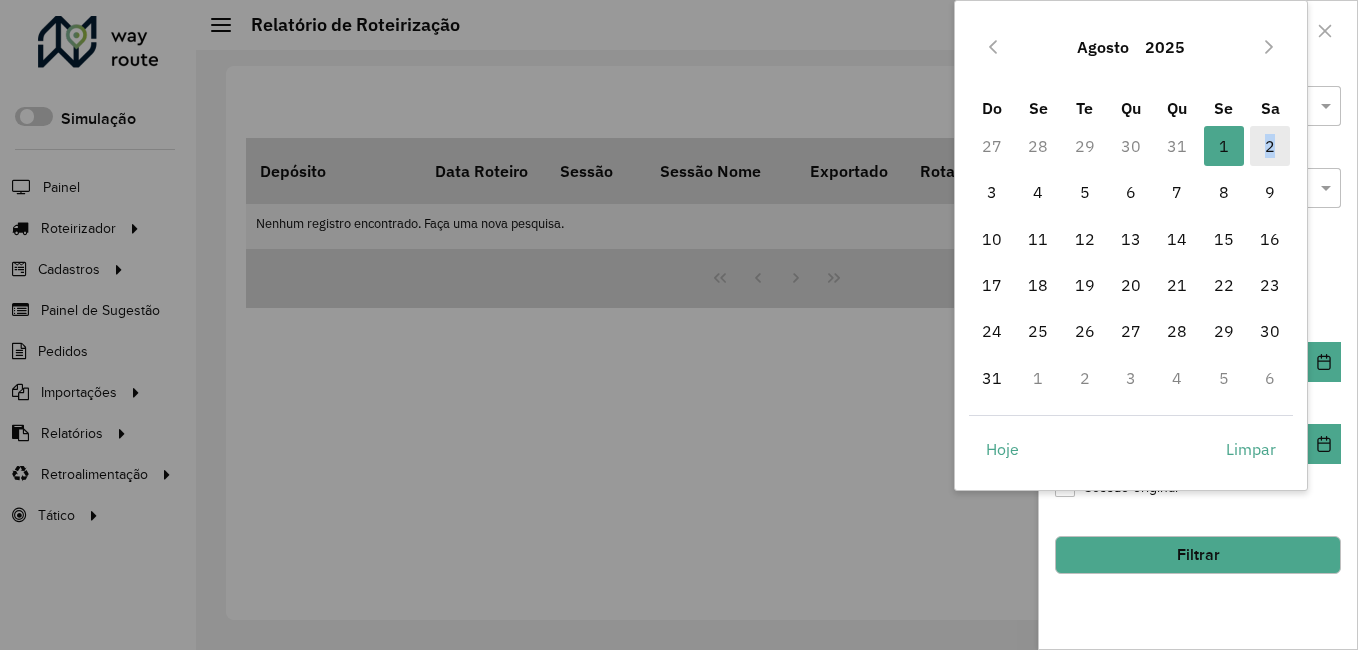 click on "2" at bounding box center [1270, 146] 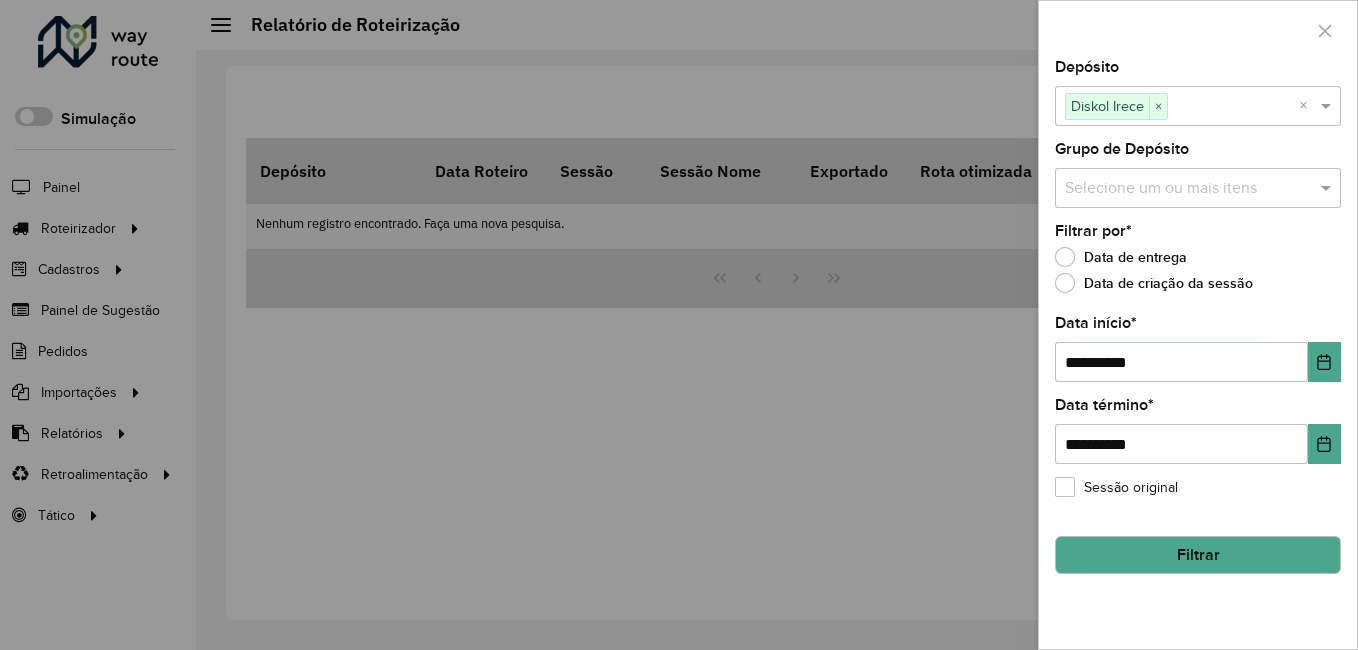 click on "Filtrar" 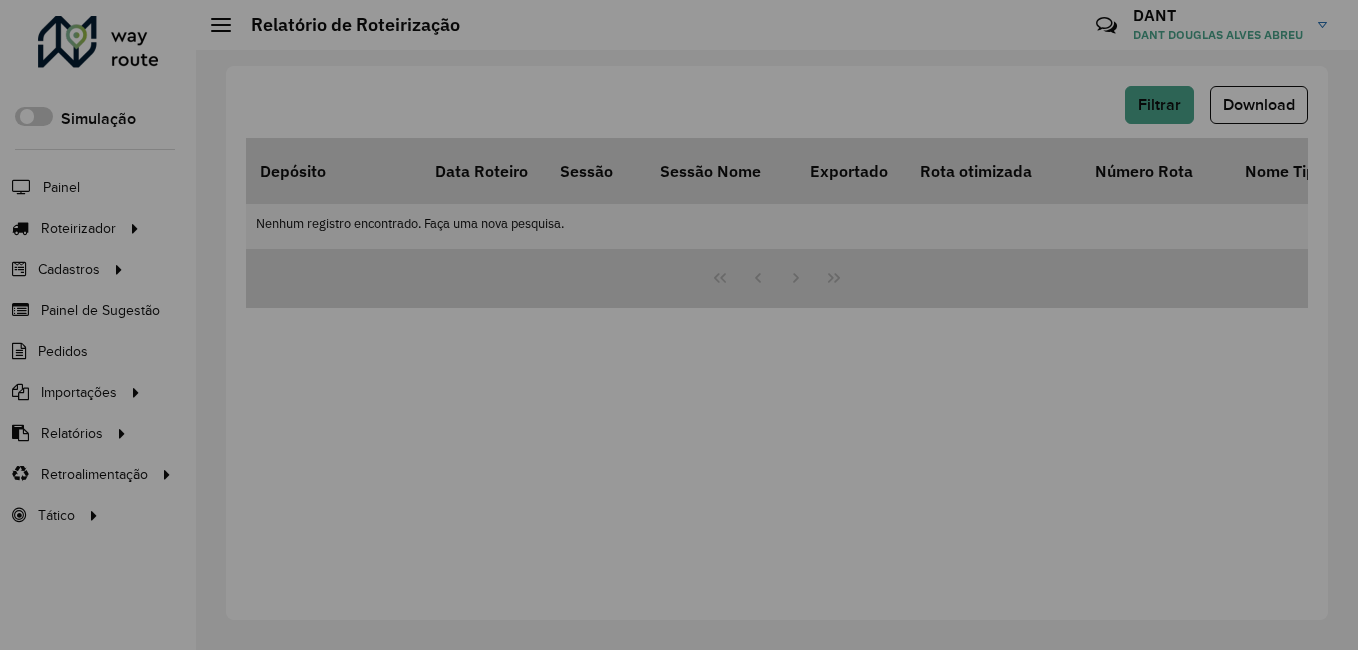click on "Filtrar" 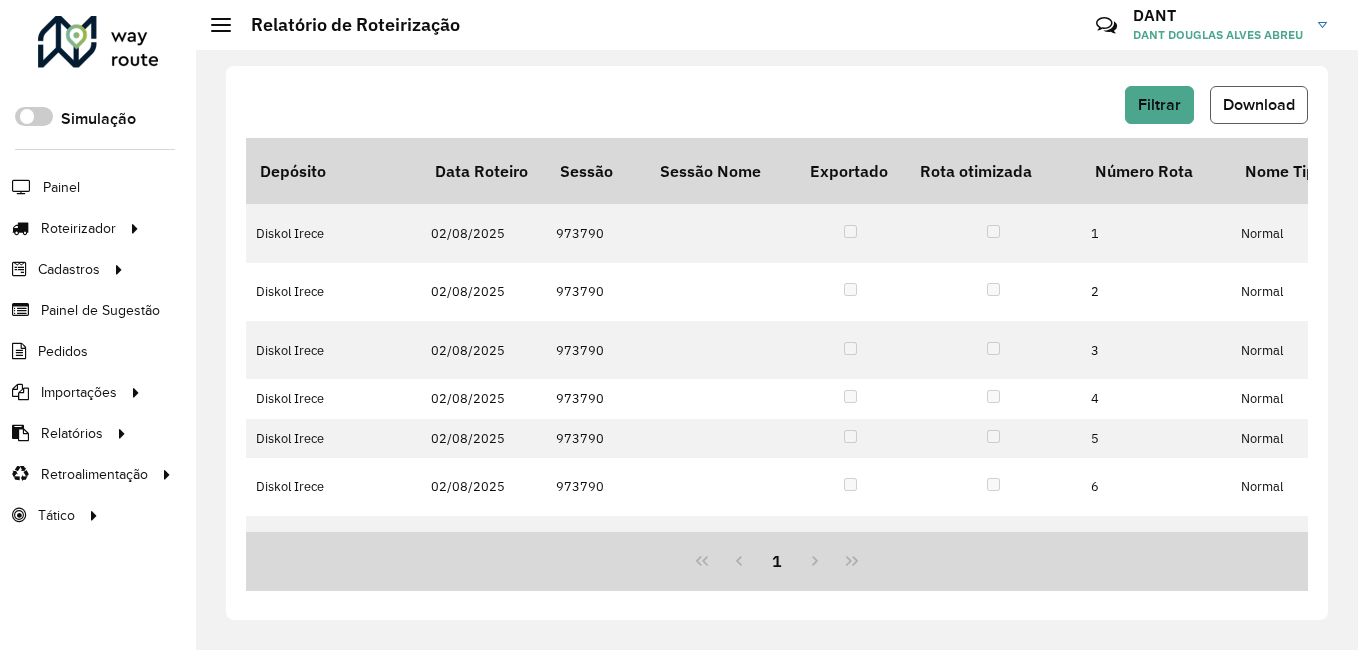 click on "Download" 